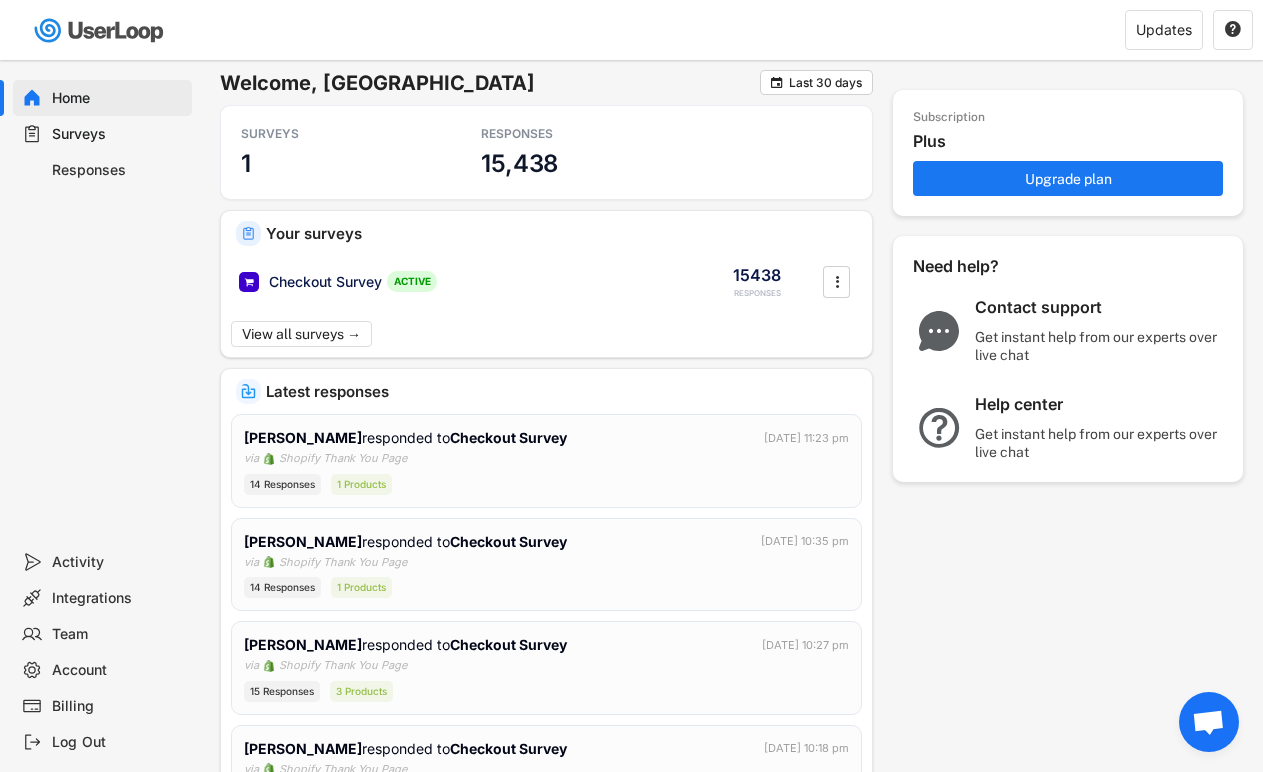 scroll, scrollTop: 0, scrollLeft: 0, axis: both 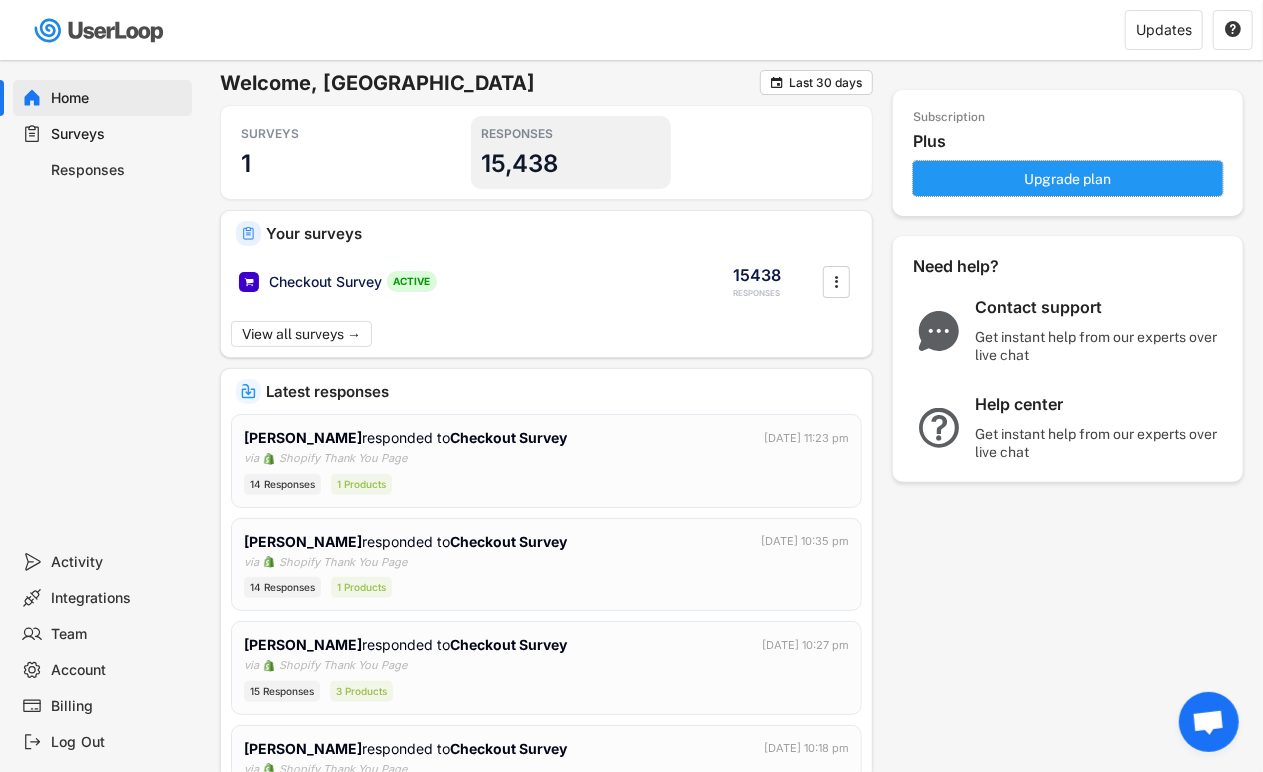 drag, startPoint x: 952, startPoint y: 166, endPoint x: 488, endPoint y: 157, distance: 464.08728 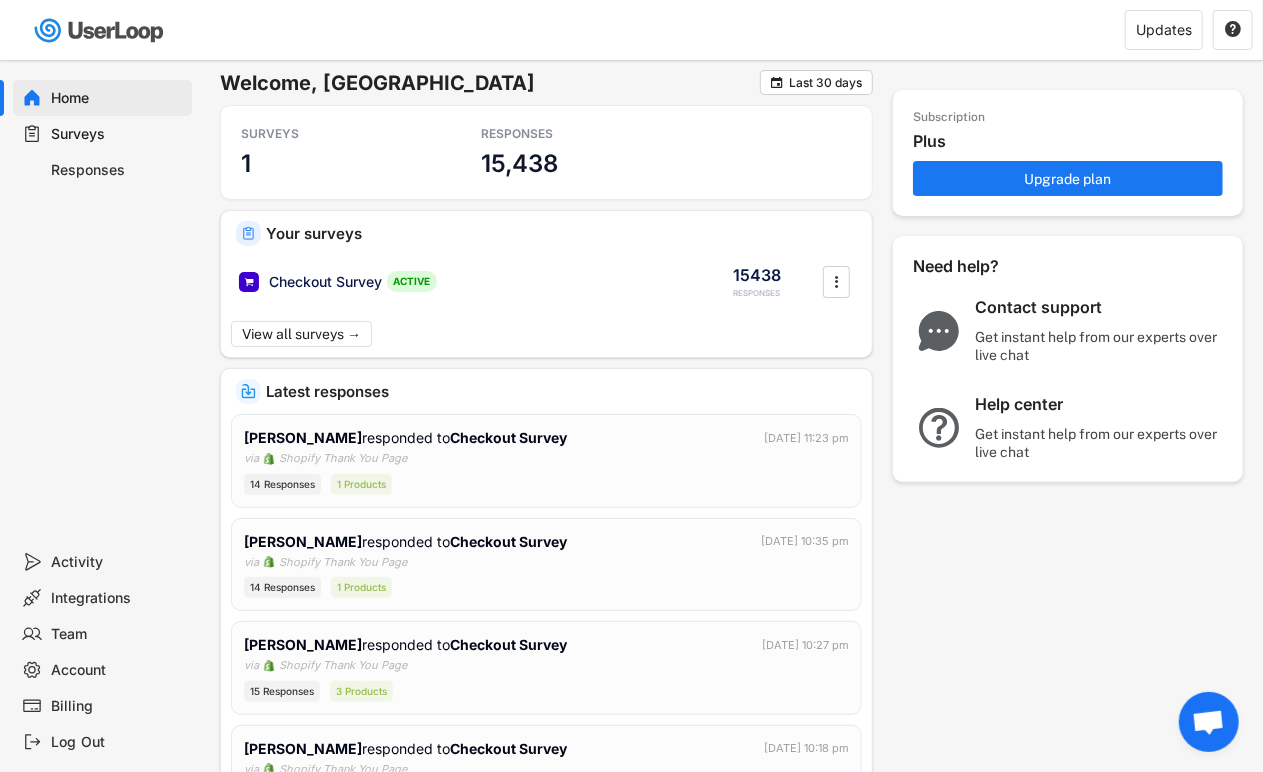 click on "Surveys" at bounding box center (118, 134) 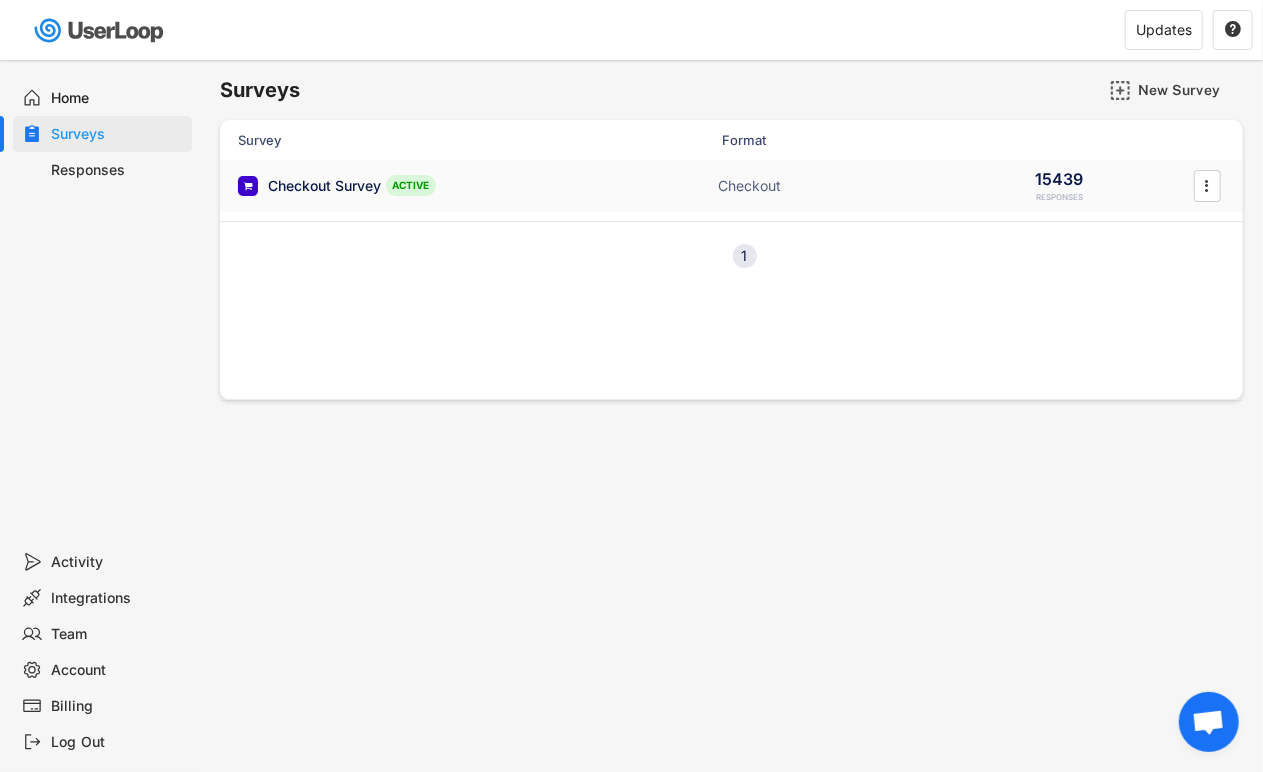 click on "Checkout Survey" at bounding box center [324, 186] 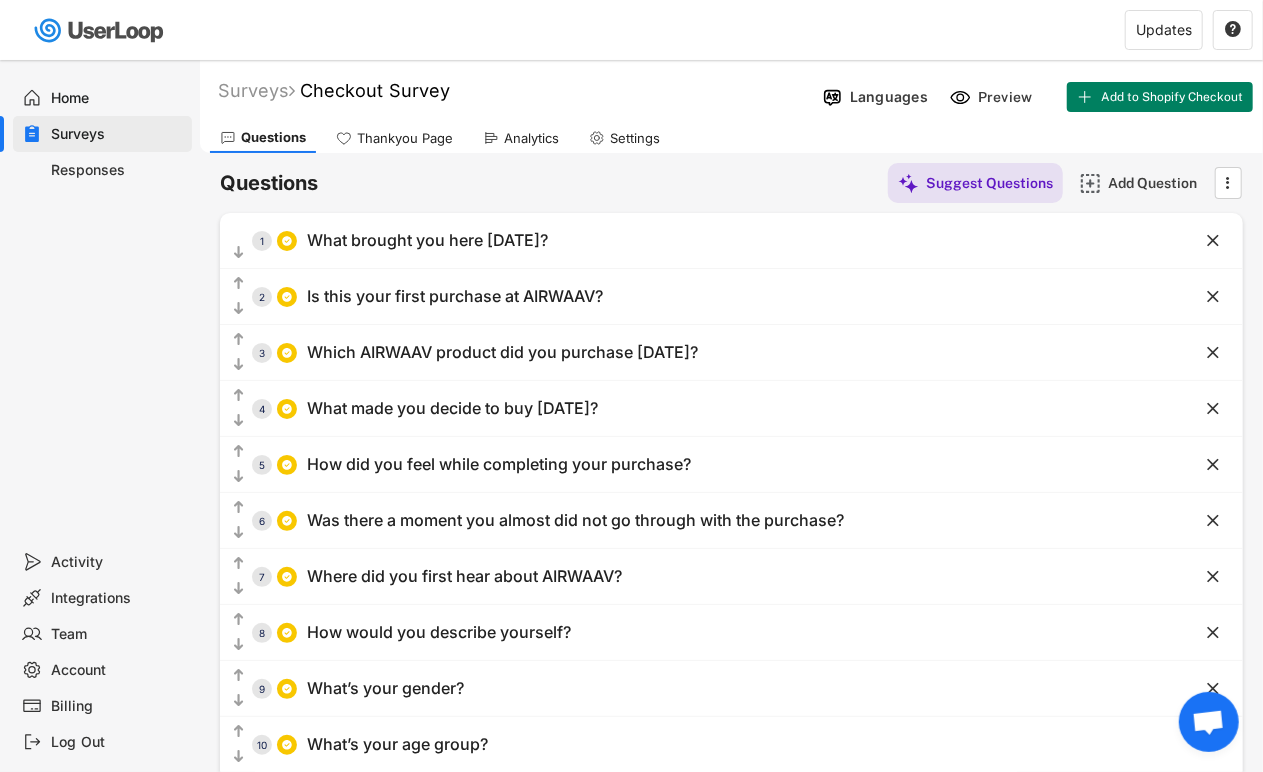 click on "Responses" at bounding box center [118, 170] 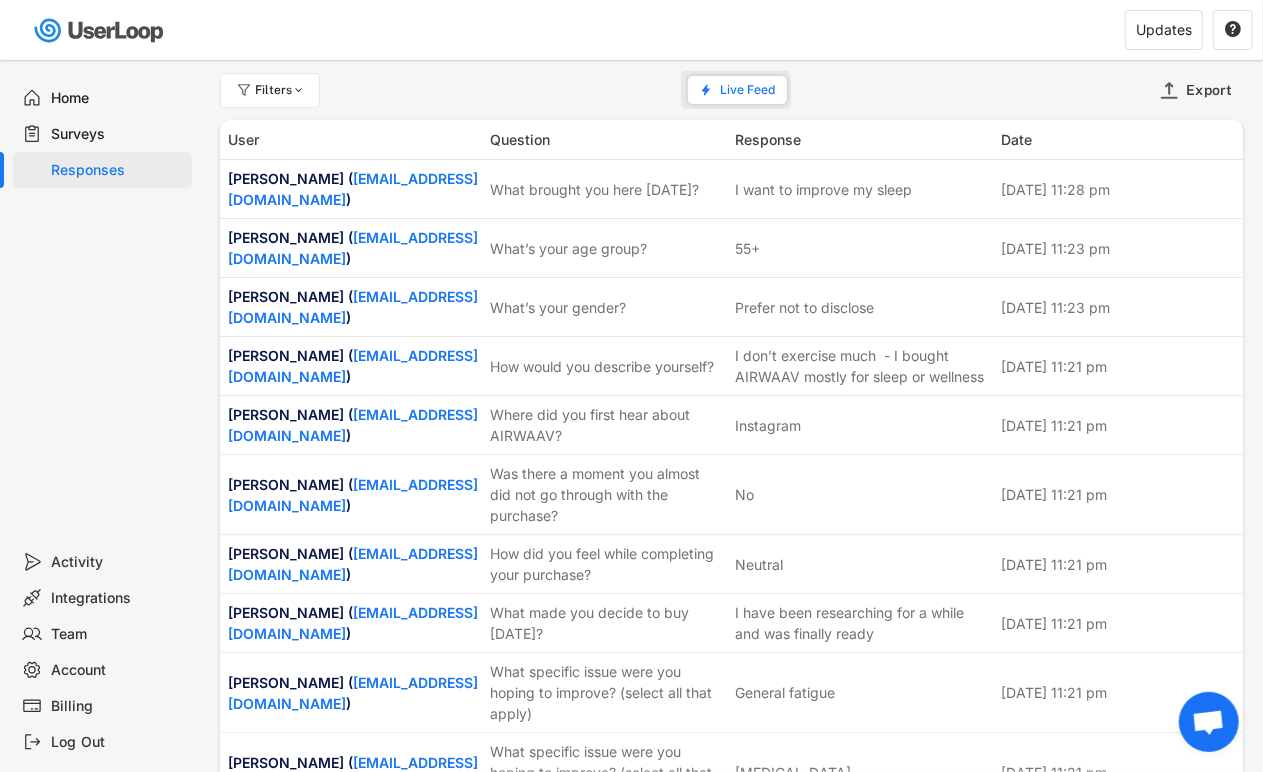 click on "Home" at bounding box center (118, 98) 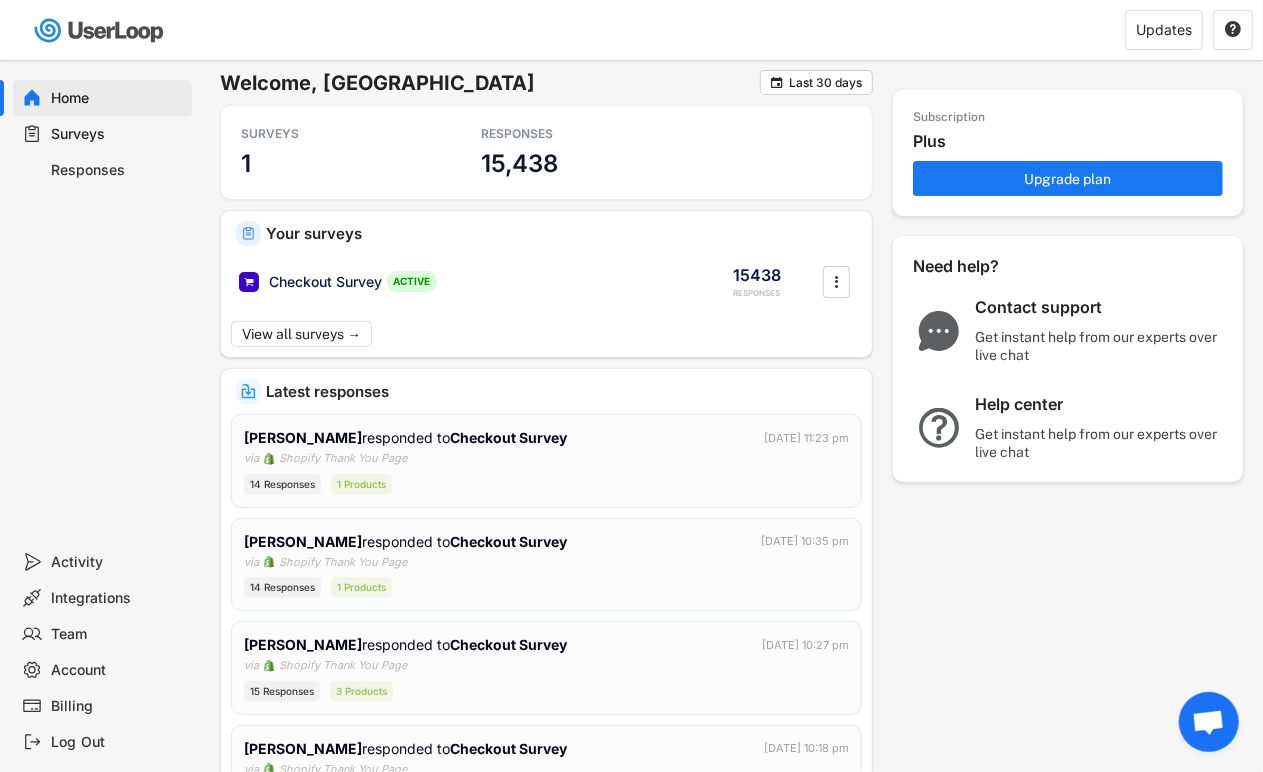 click on "Subscription Plus Upgrade plan" at bounding box center (1068, 153) 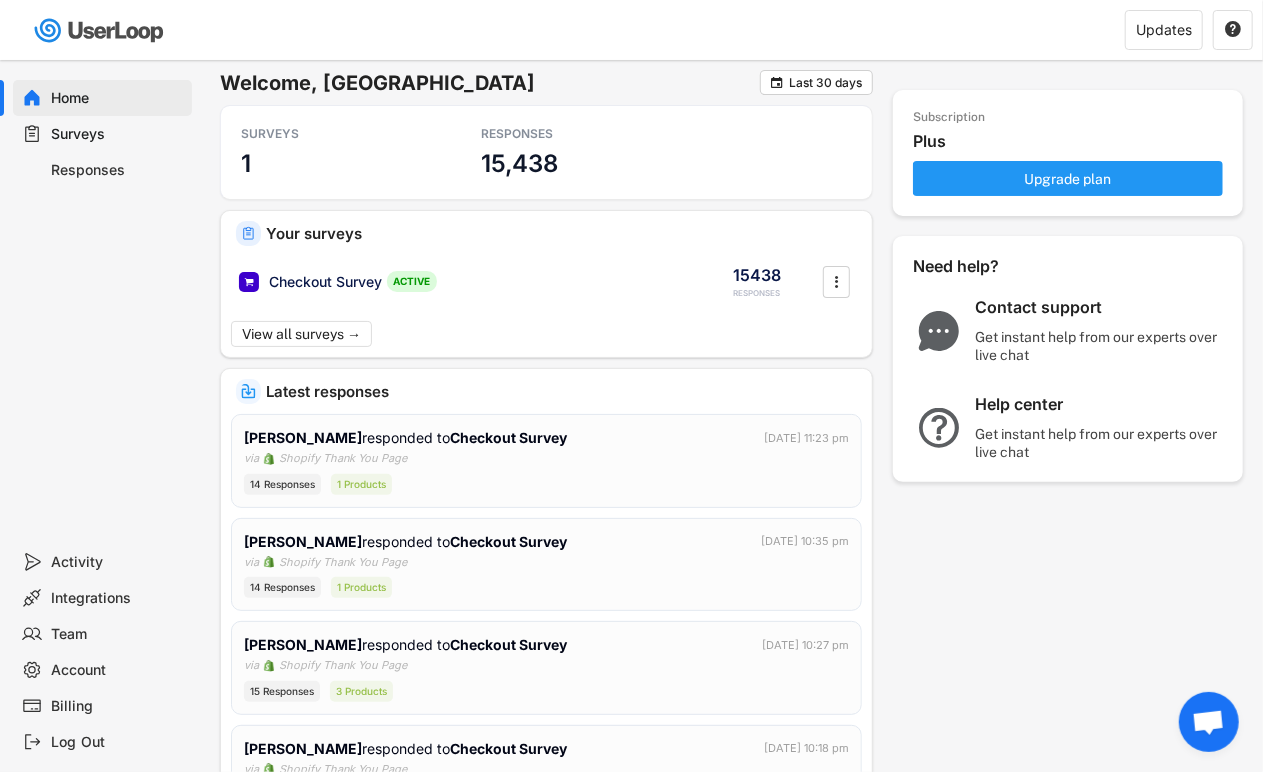 click on "Upgrade plan" at bounding box center (1068, 178) 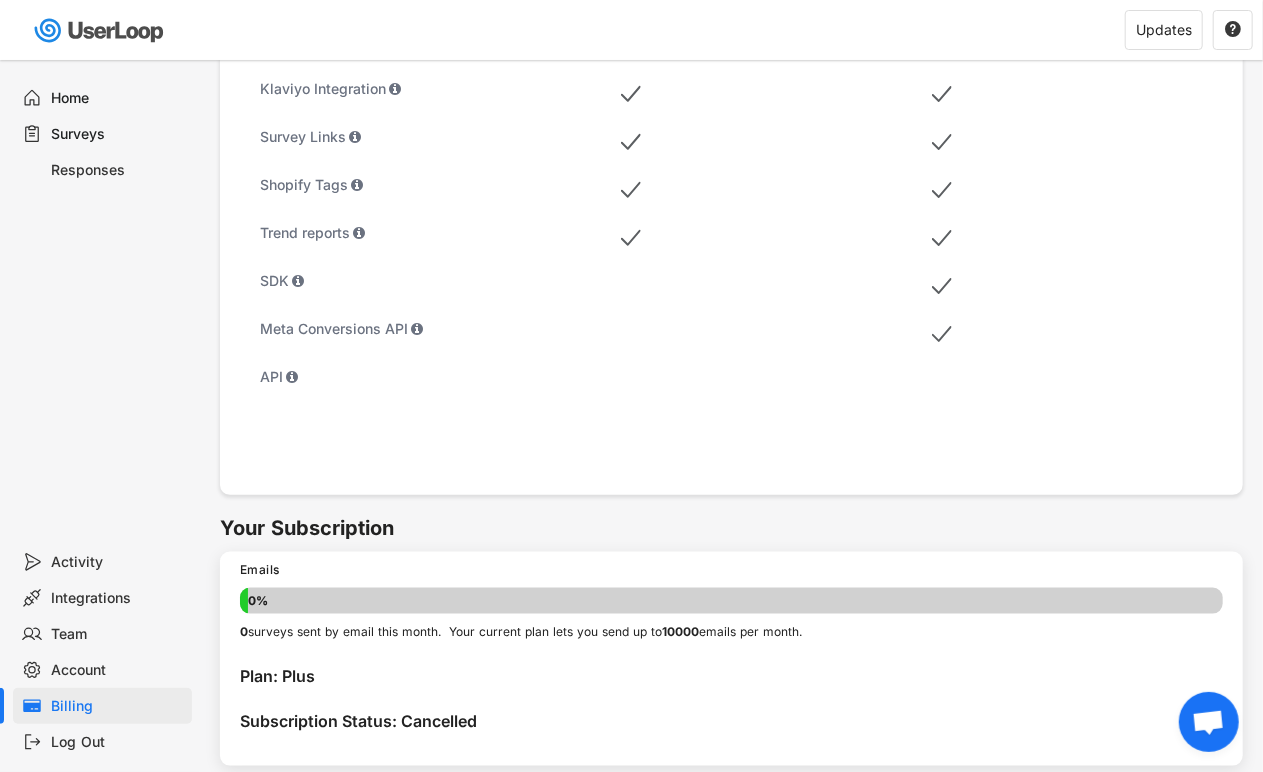 scroll, scrollTop: 1033, scrollLeft: 0, axis: vertical 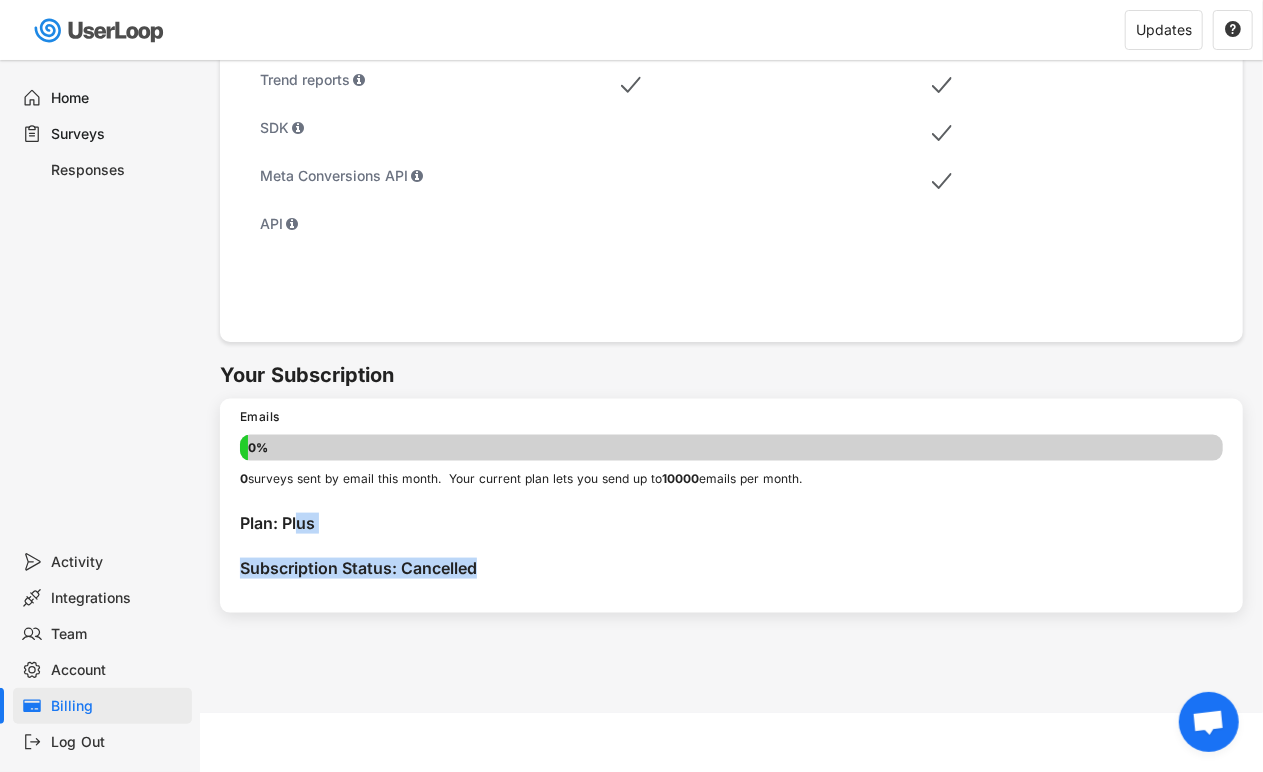 drag, startPoint x: 301, startPoint y: 517, endPoint x: 563, endPoint y: 560, distance: 265.5052 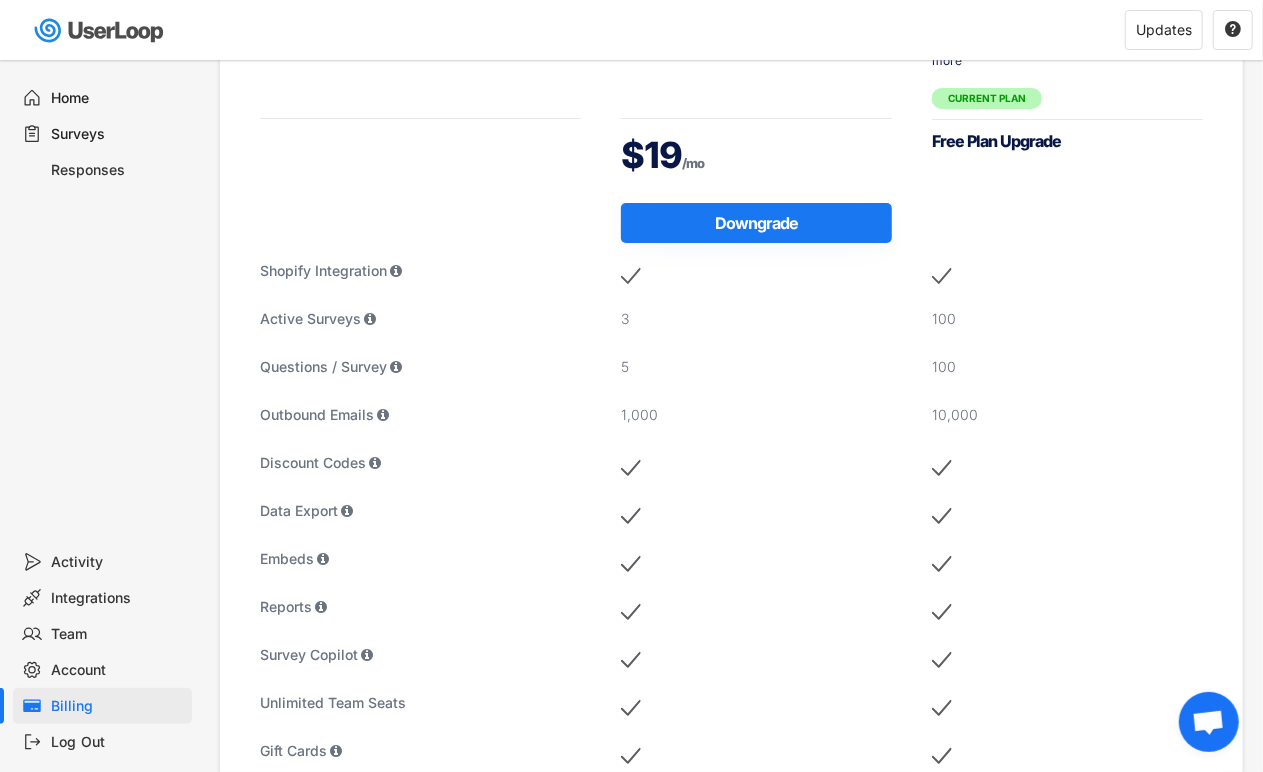 scroll, scrollTop: 0, scrollLeft: 0, axis: both 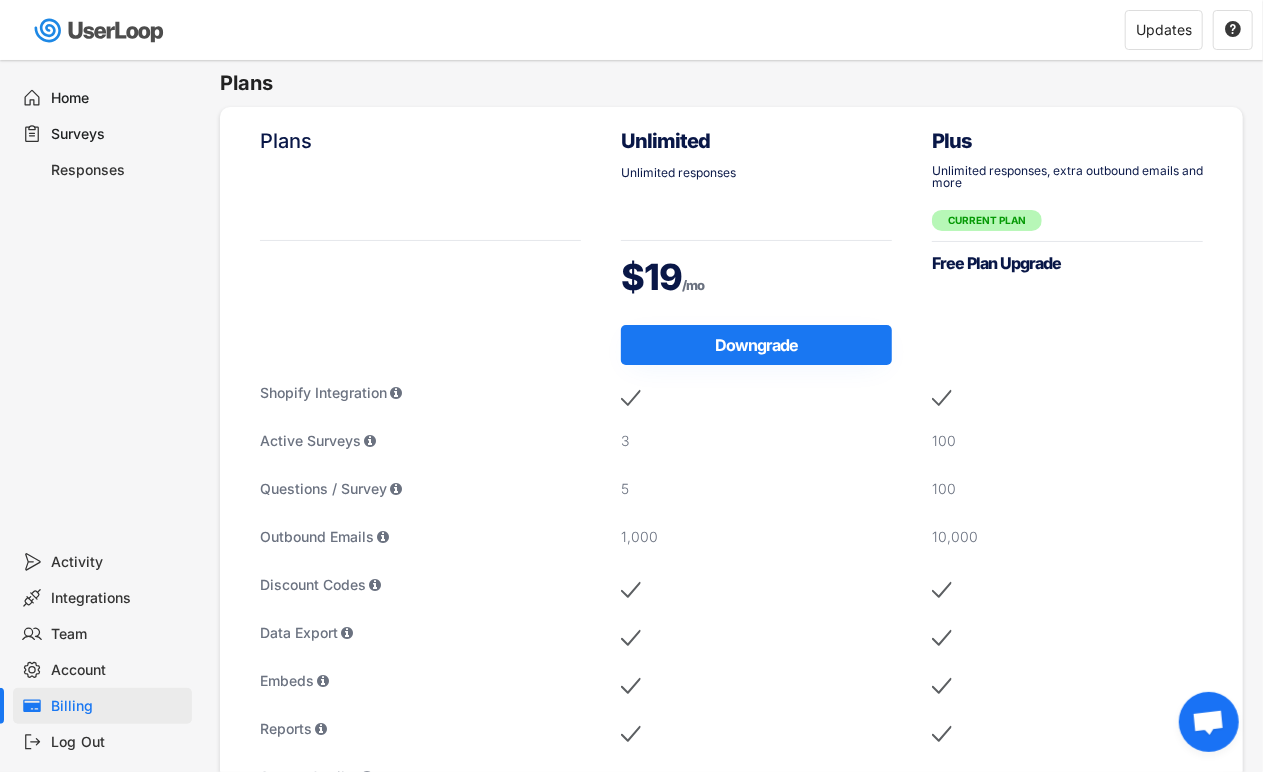 click on "Surveys" at bounding box center (118, 134) 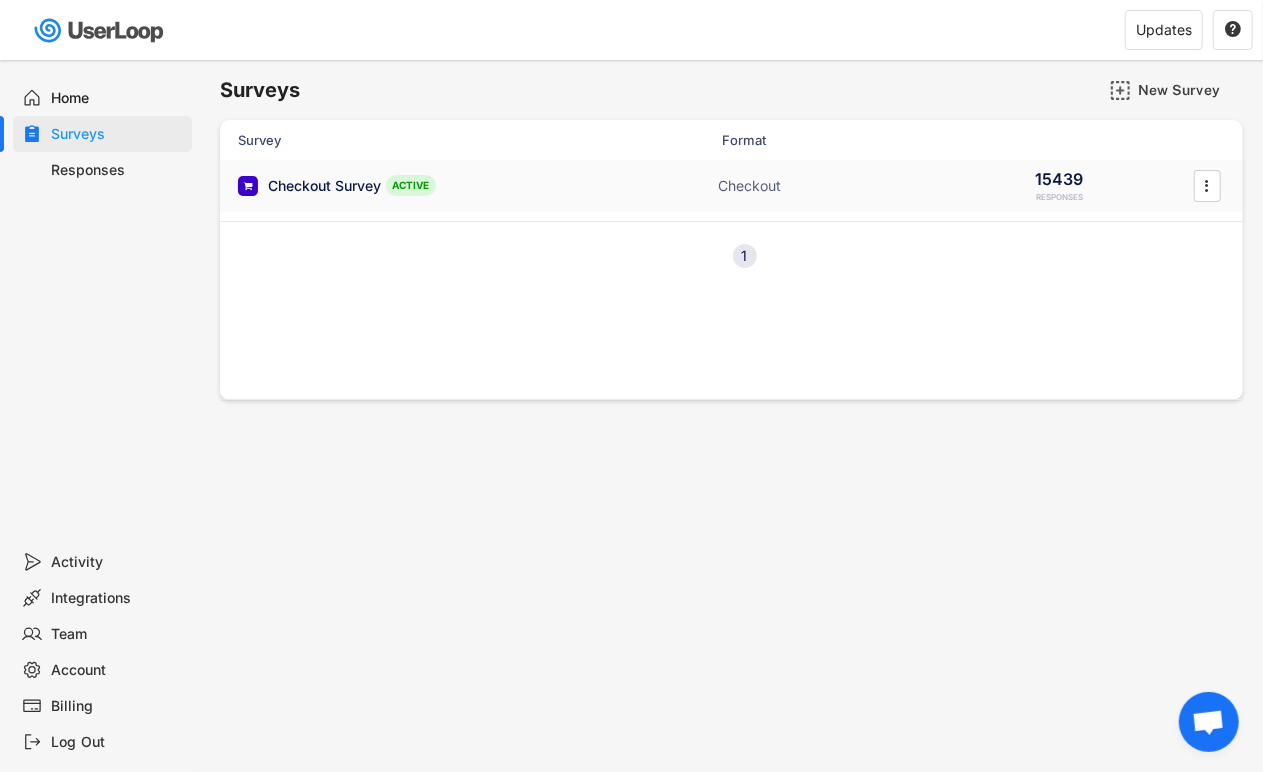 click on "Checkout Survey" at bounding box center [324, 186] 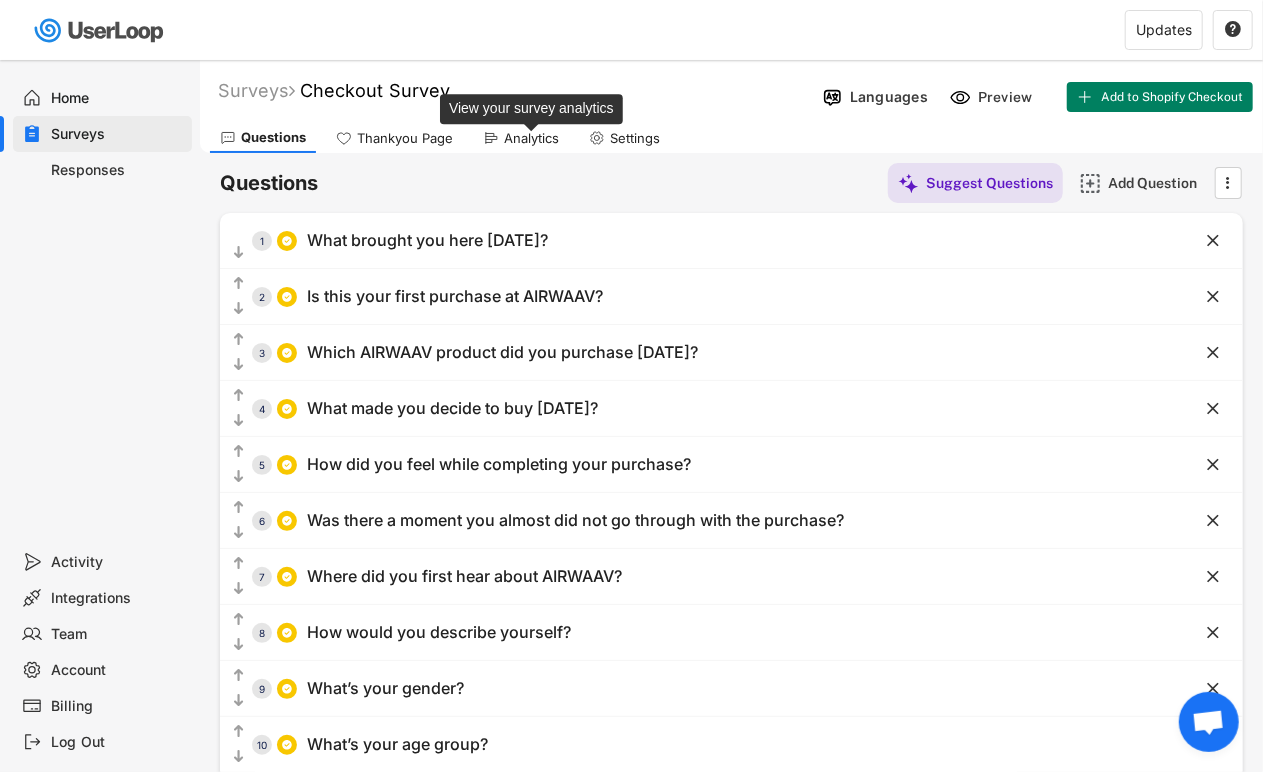 click on "Analytics" at bounding box center [531, 138] 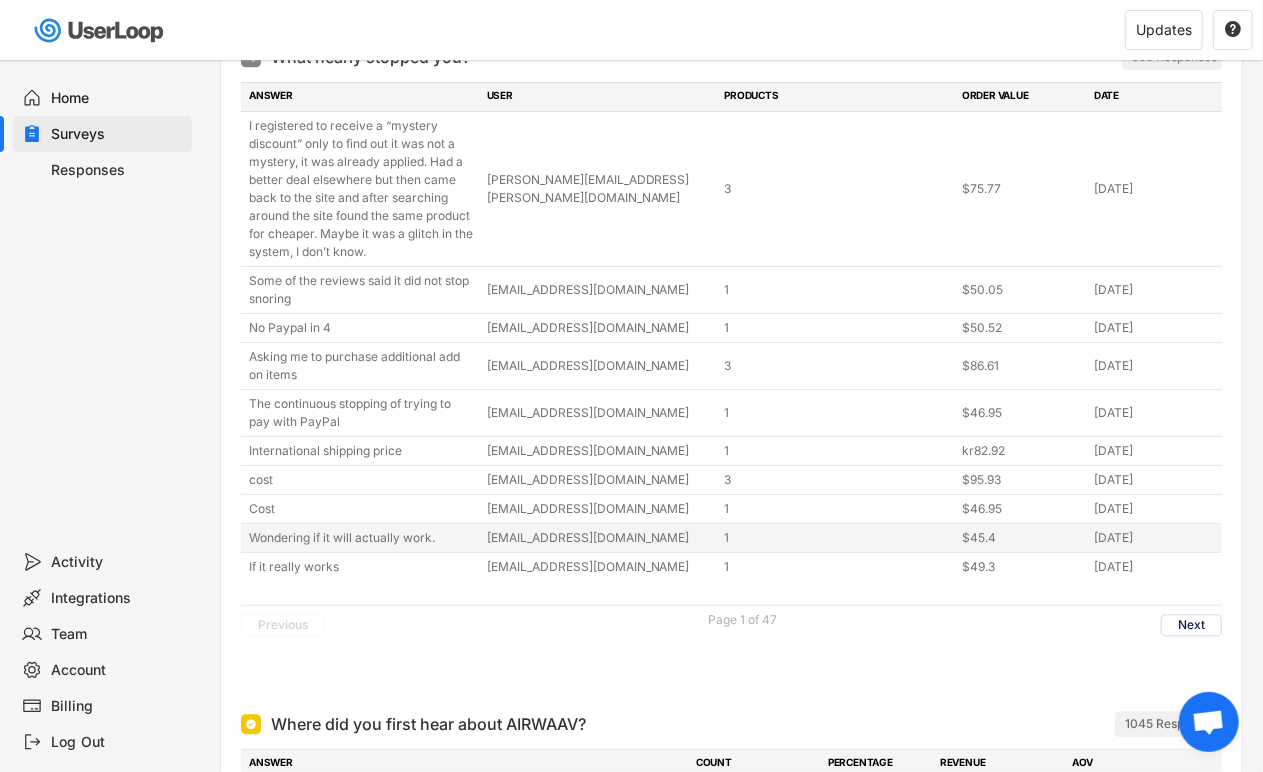 scroll, scrollTop: 2333, scrollLeft: 0, axis: vertical 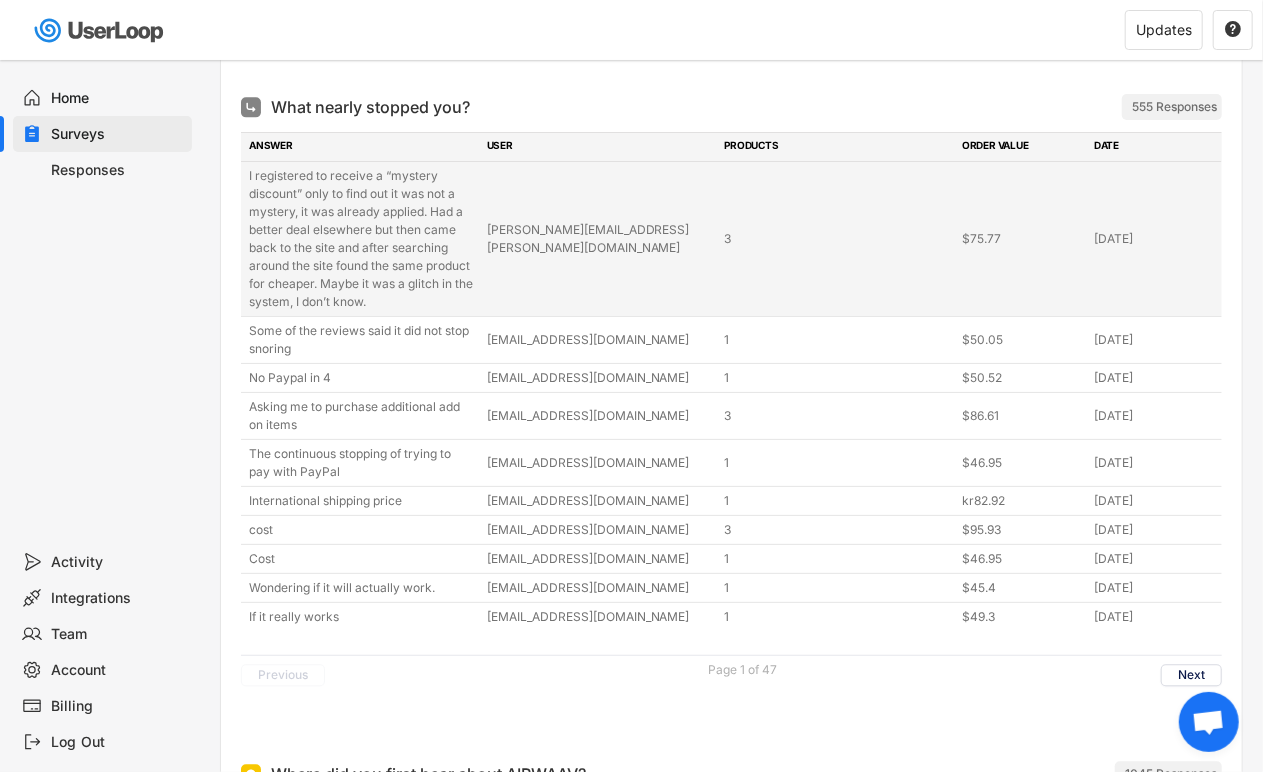 click on "I registered to receive a “mystery discount” only to find out it was not a mystery, it was already applied. Had a better deal elsewhere but then came back to the site and after searching around the site found the same product for cheaper. Maybe it was a glitch in the system, I don’t know." at bounding box center [362, 239] 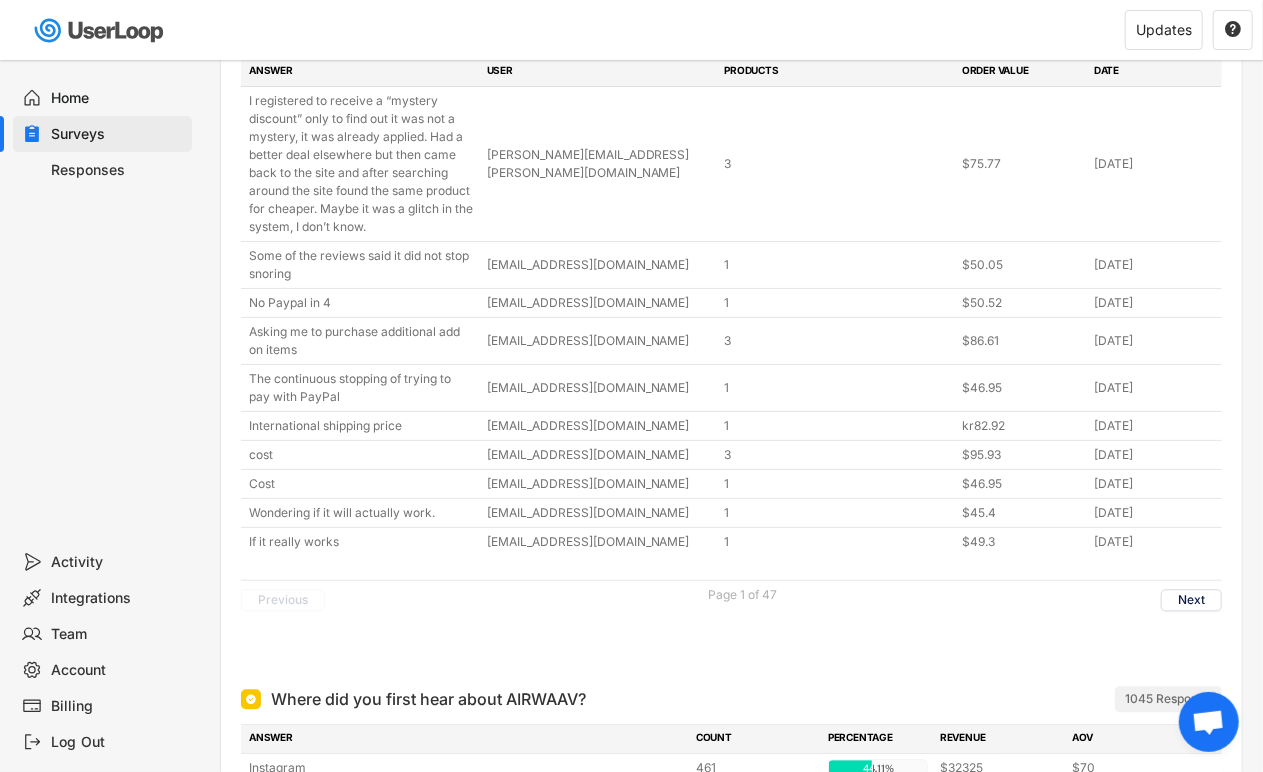 scroll, scrollTop: 2444, scrollLeft: 0, axis: vertical 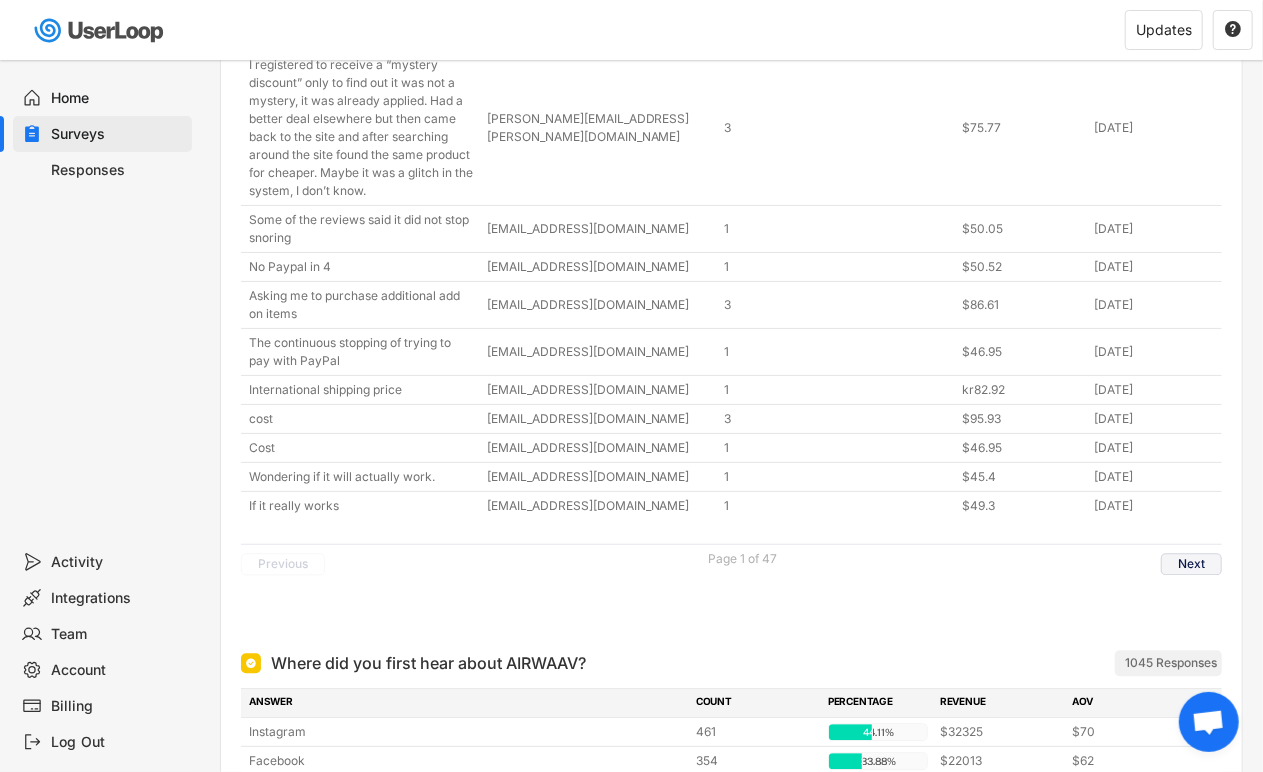 click on "Next" at bounding box center (1191, 564) 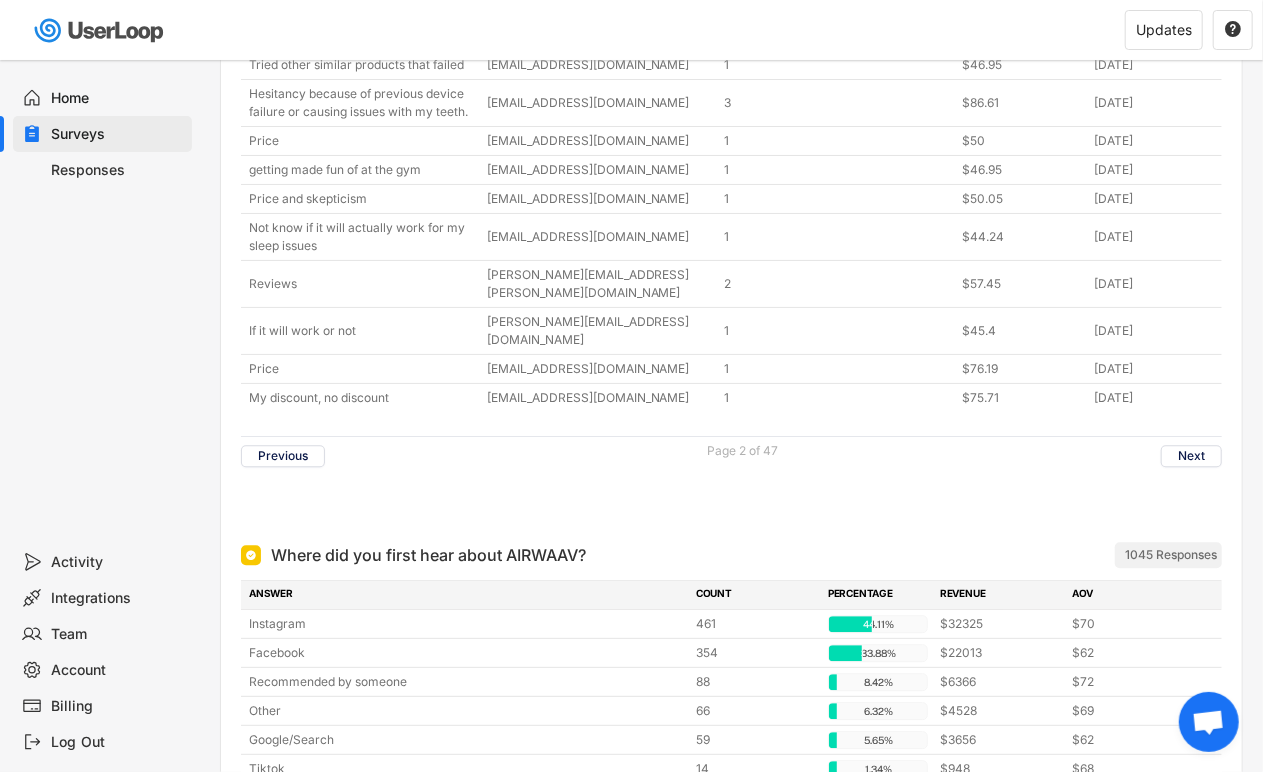 scroll, scrollTop: 2222, scrollLeft: 0, axis: vertical 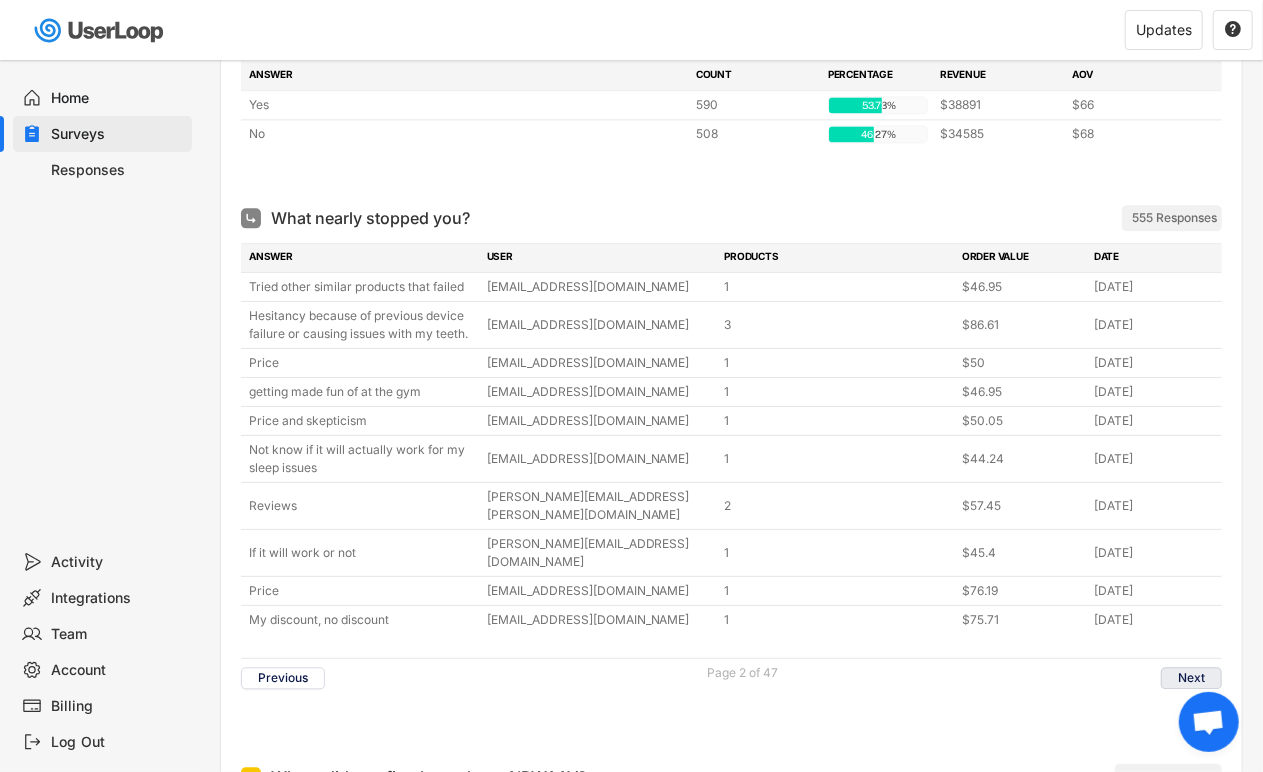 click on "Next" at bounding box center [1191, 678] 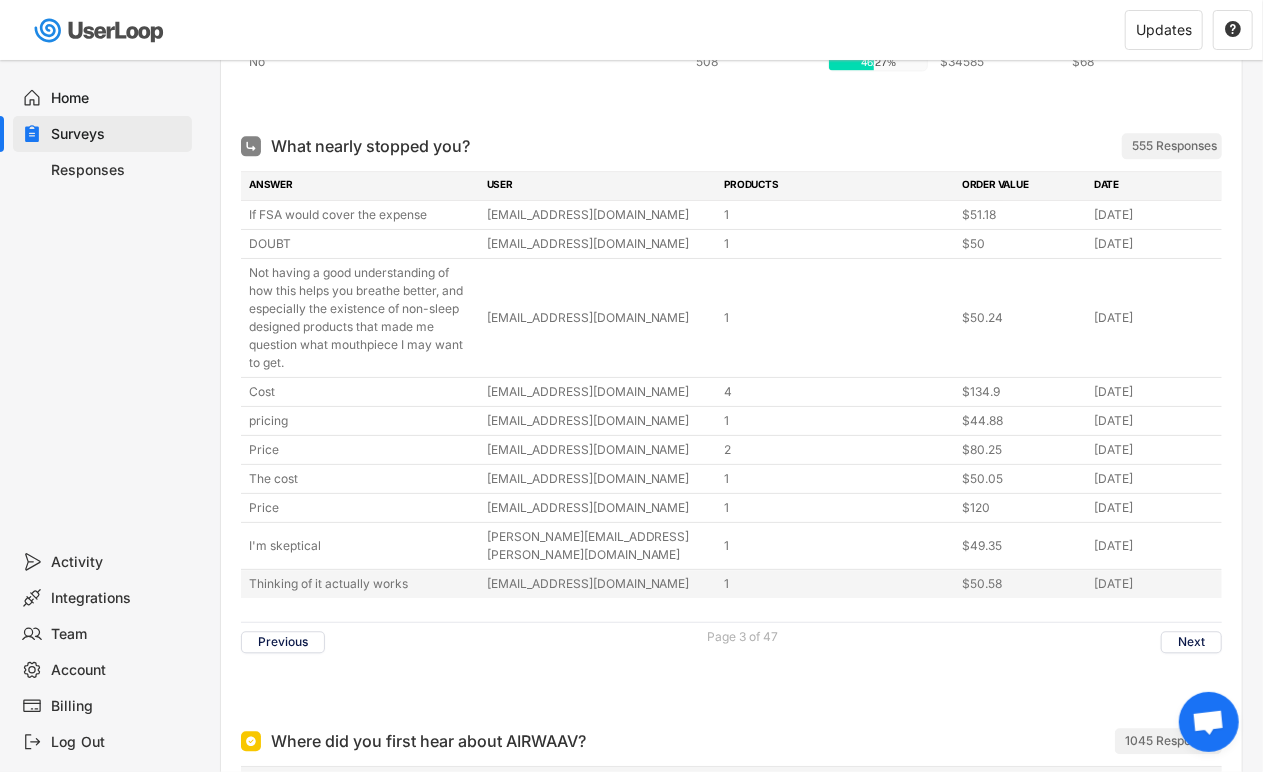 scroll, scrollTop: 2333, scrollLeft: 0, axis: vertical 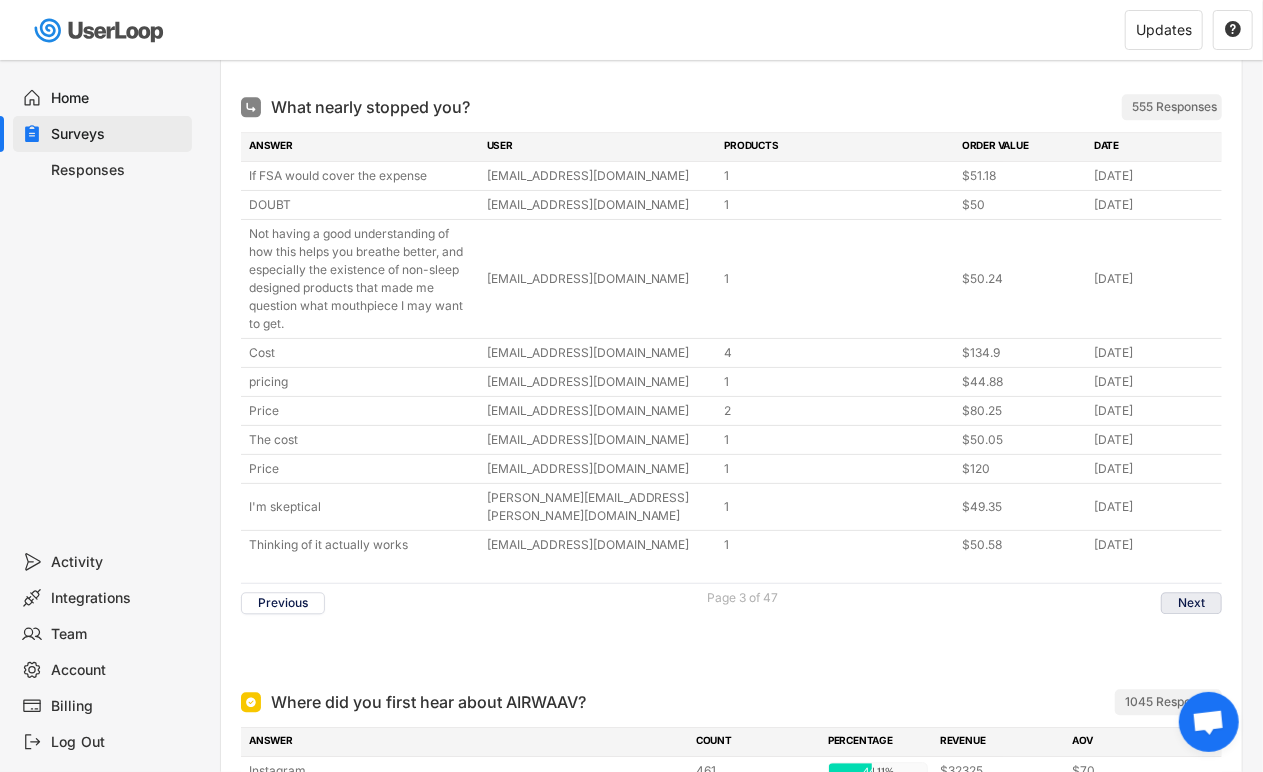 click on "Next" at bounding box center [1191, 603] 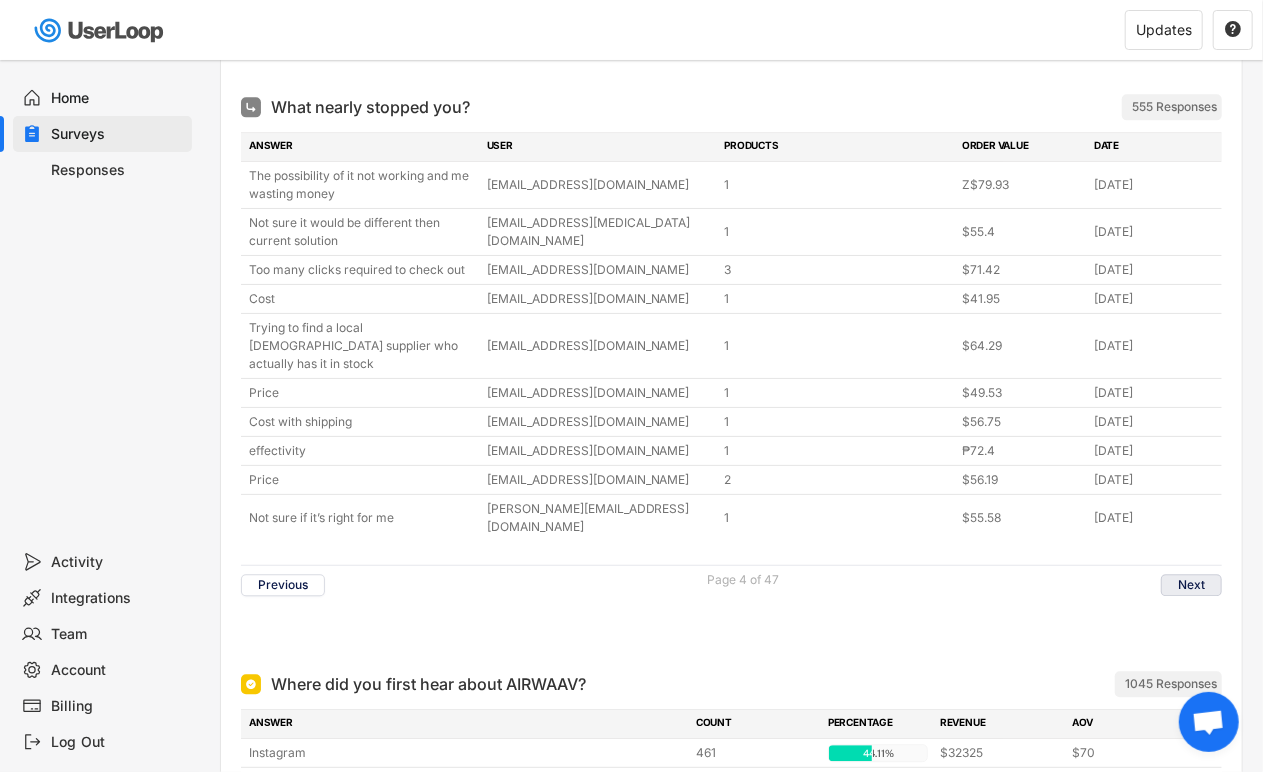click on "Next" at bounding box center (1191, 585) 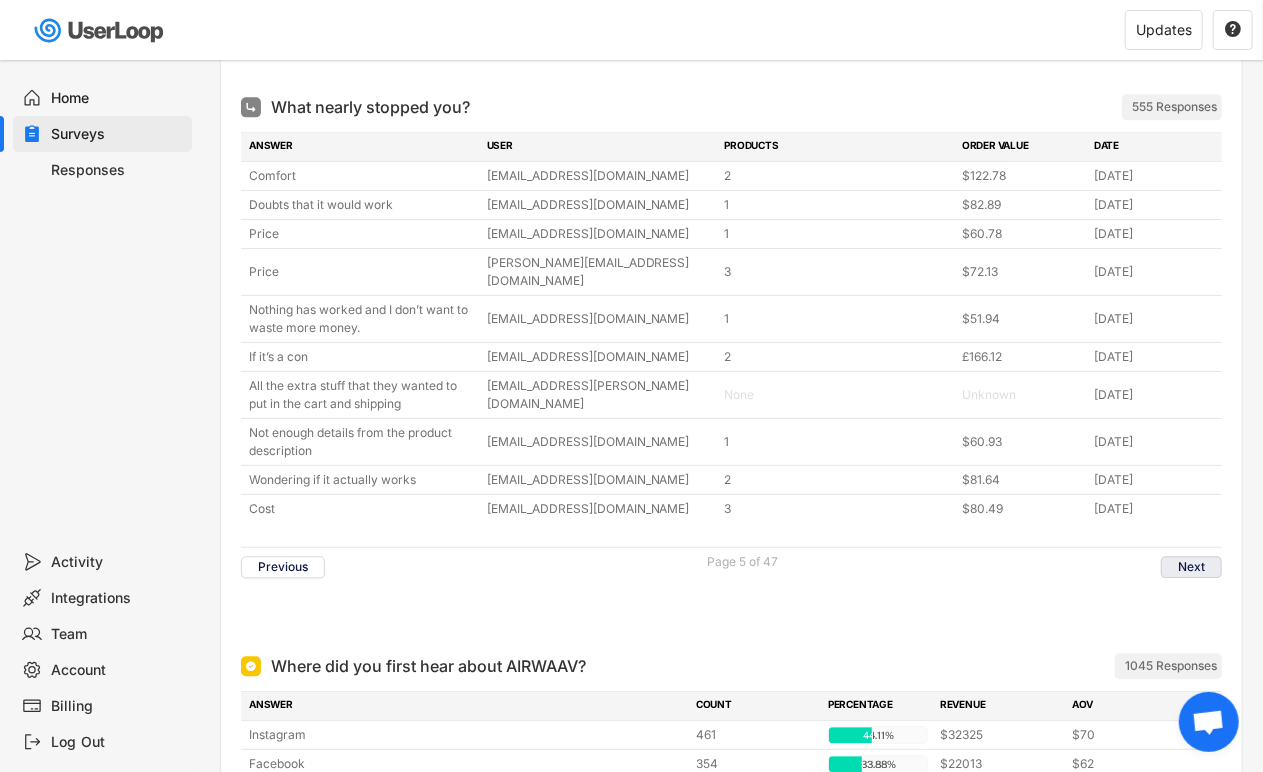 click on "Next" at bounding box center [1191, 567] 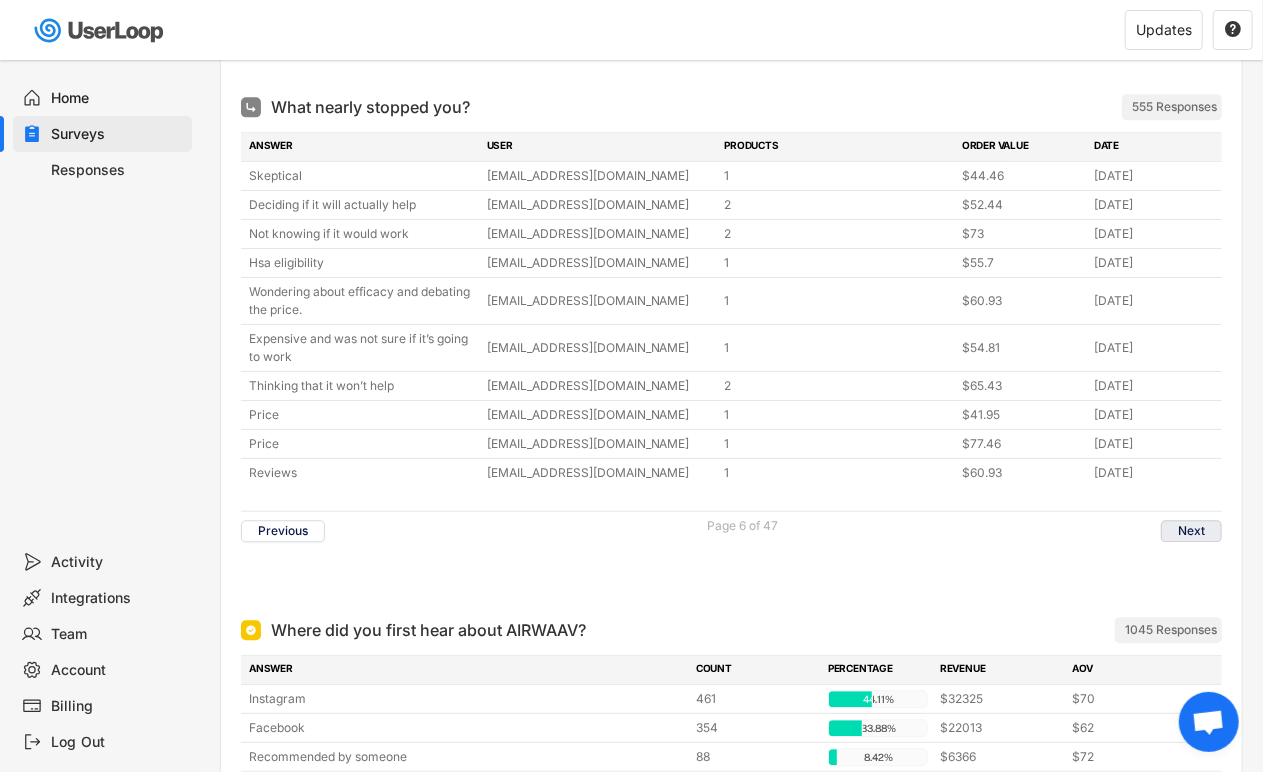 click on "Next" at bounding box center [1191, 531] 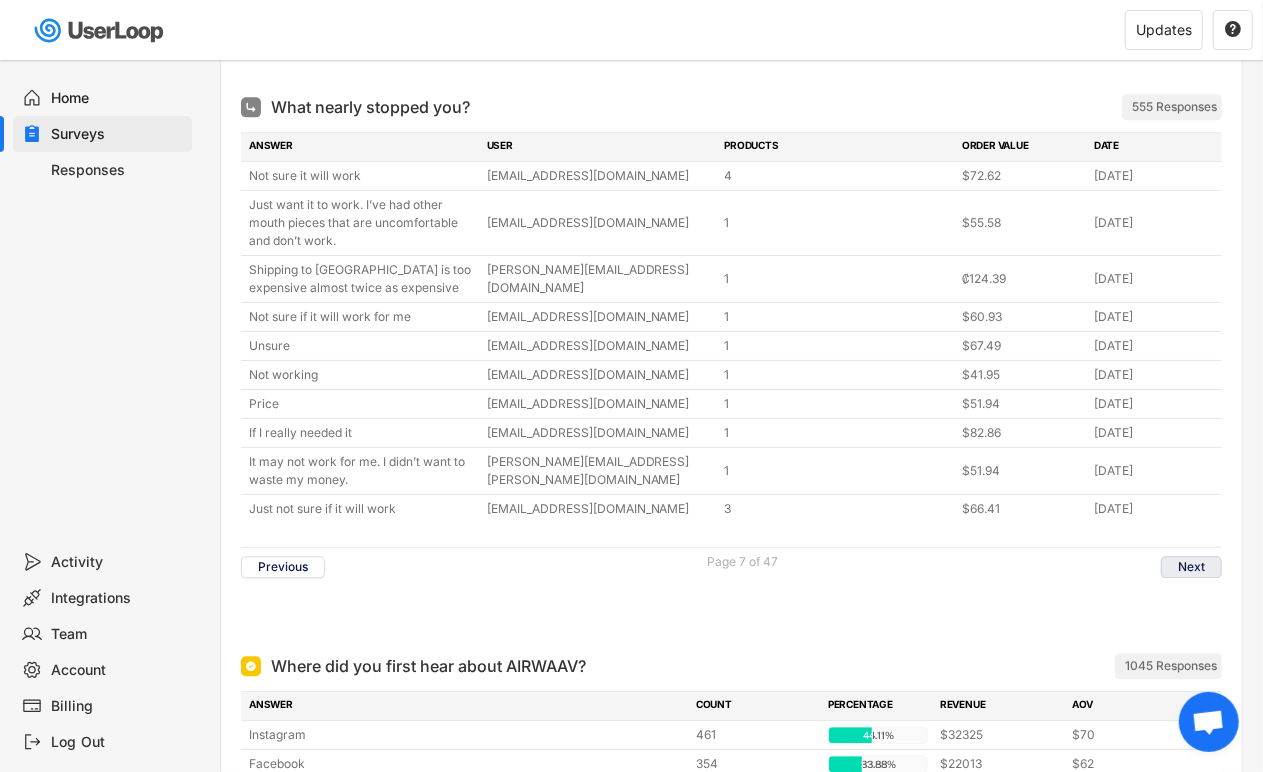 click on "Next" at bounding box center [1191, 567] 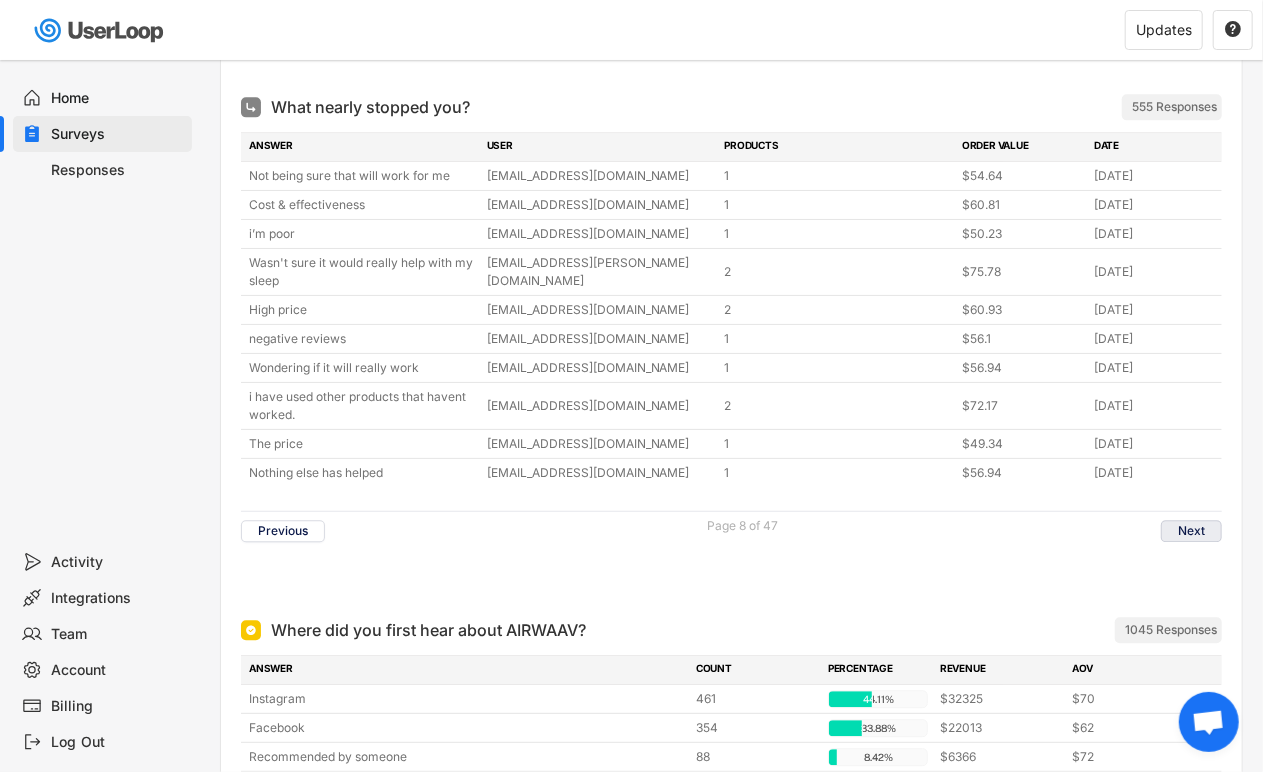 click on "Next" at bounding box center (1191, 531) 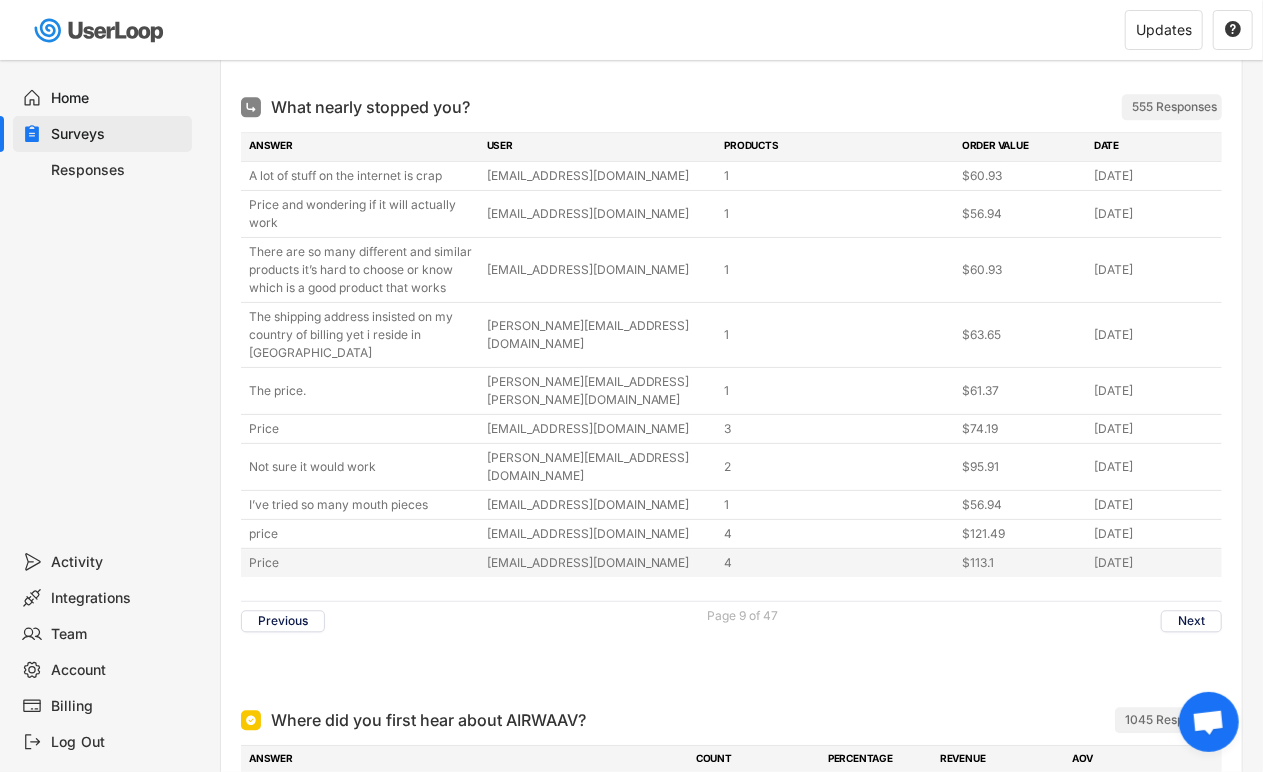 click on "Price  [EMAIL_ADDRESS][DOMAIN_NAME] 4 $113.1 [DATE]" at bounding box center (731, 563) 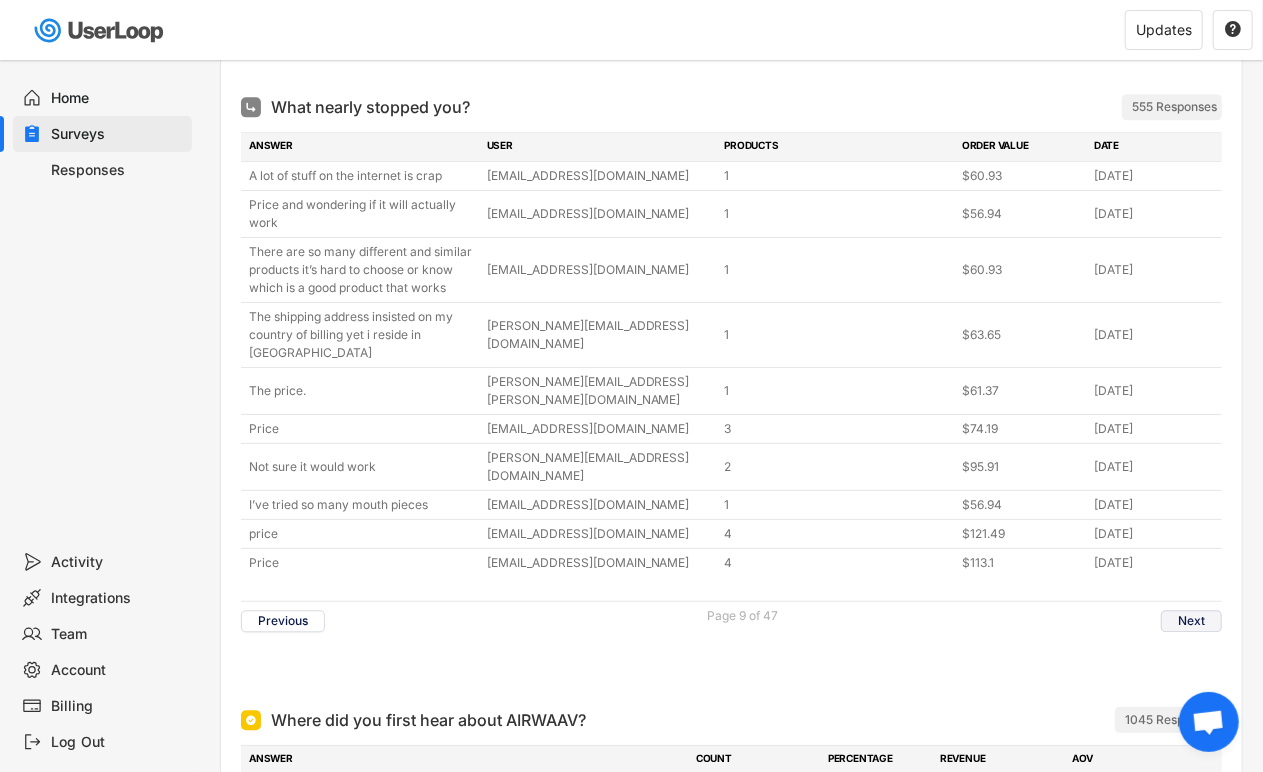 click on "Next" at bounding box center (1191, 621) 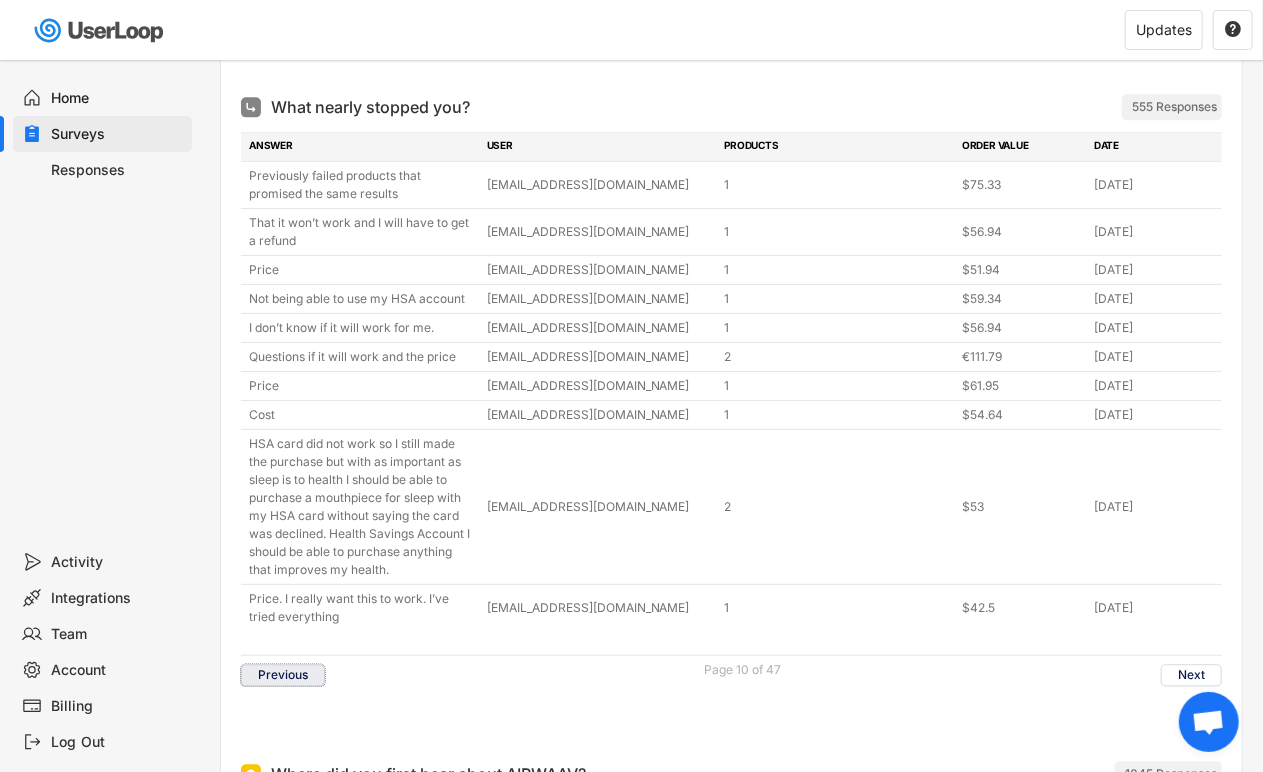 click on "Previous" at bounding box center (283, 675) 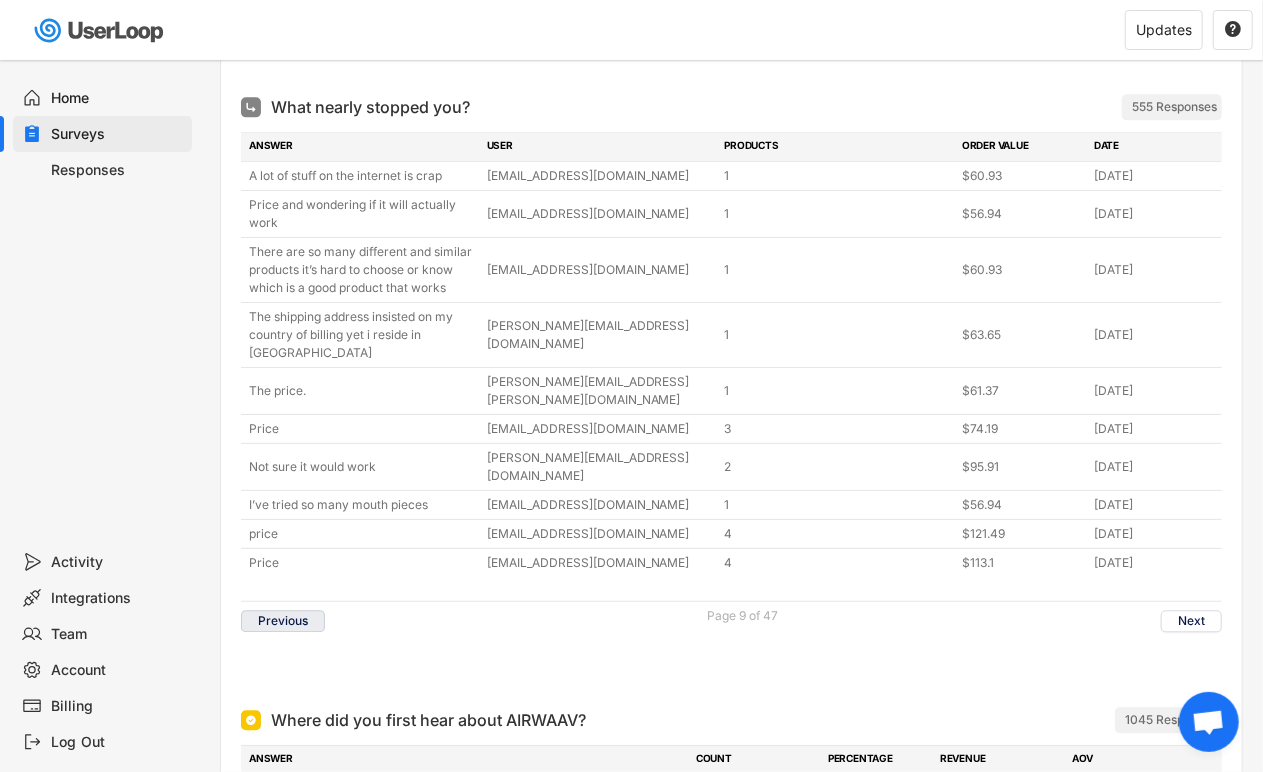 click on "Previous" at bounding box center [283, 621] 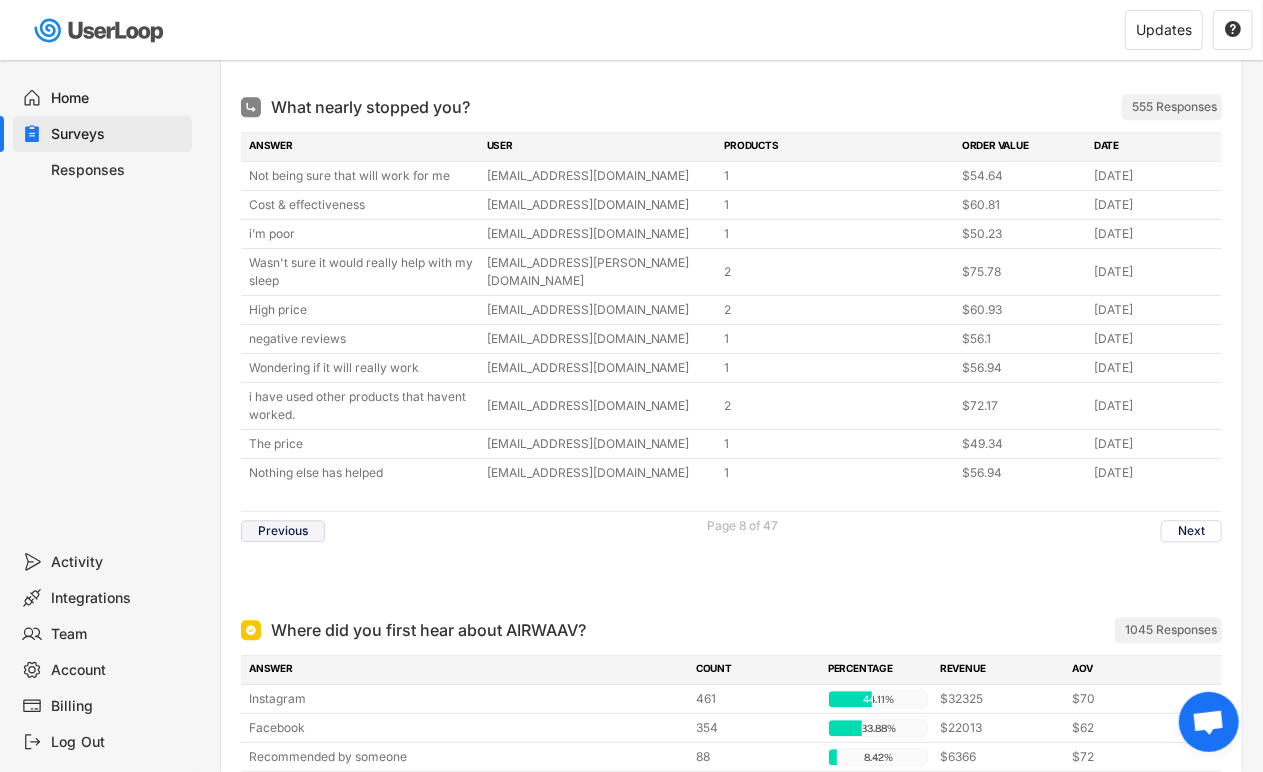 click on "Previous" at bounding box center [283, 531] 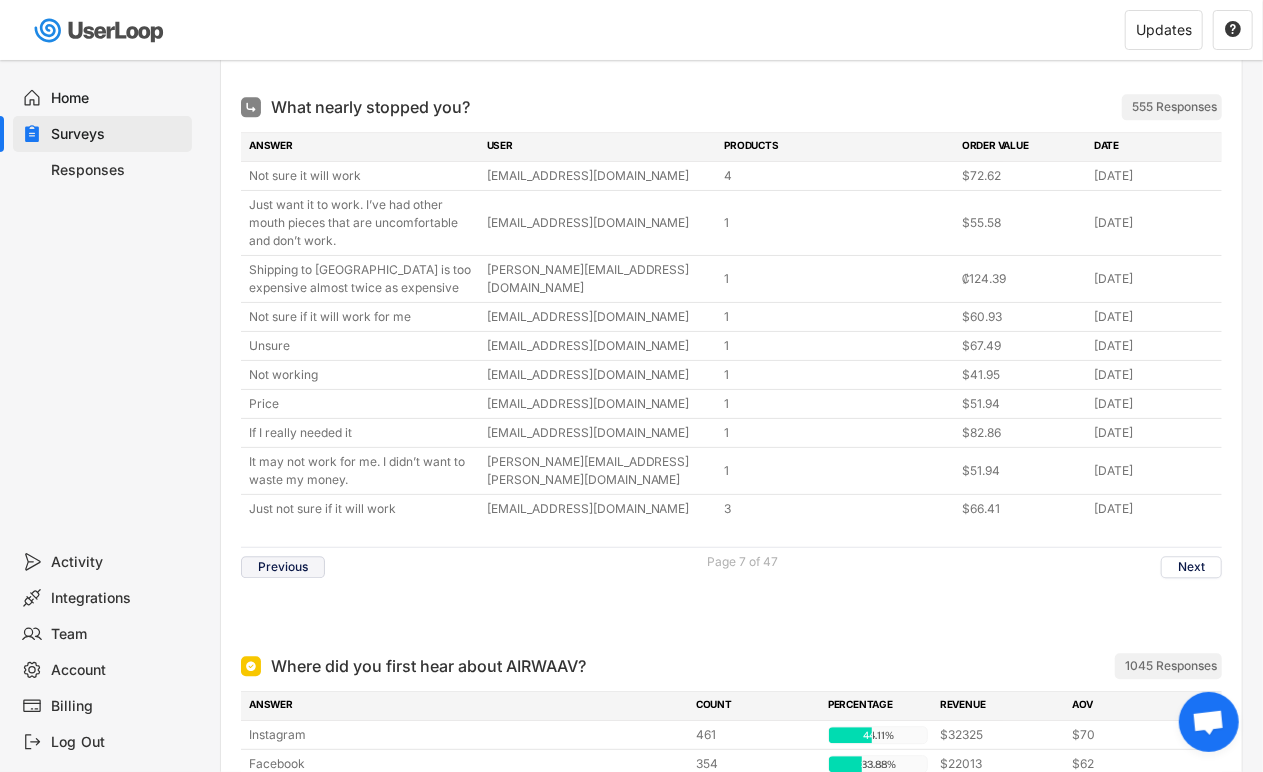 click on "Previous" at bounding box center (283, 567) 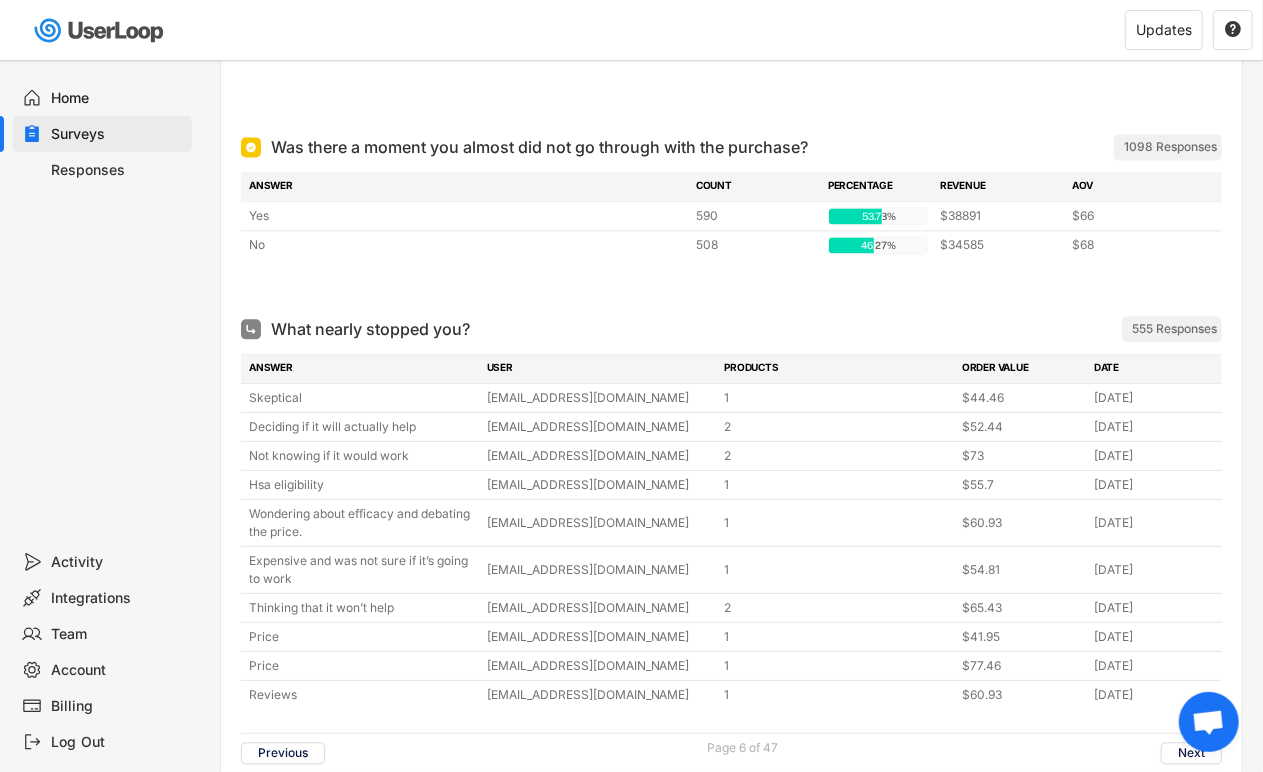 scroll, scrollTop: 1888, scrollLeft: 0, axis: vertical 